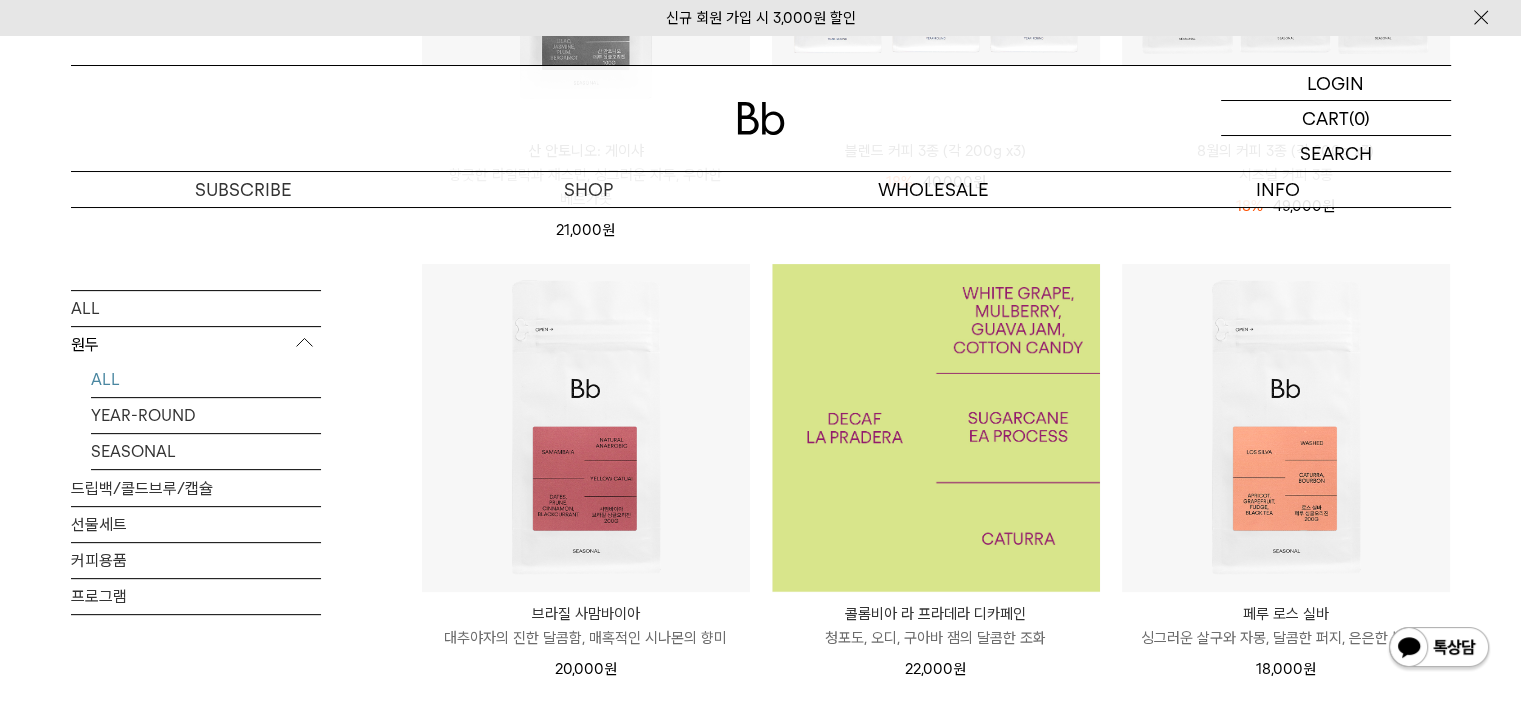 scroll, scrollTop: 0, scrollLeft: 0, axis: both 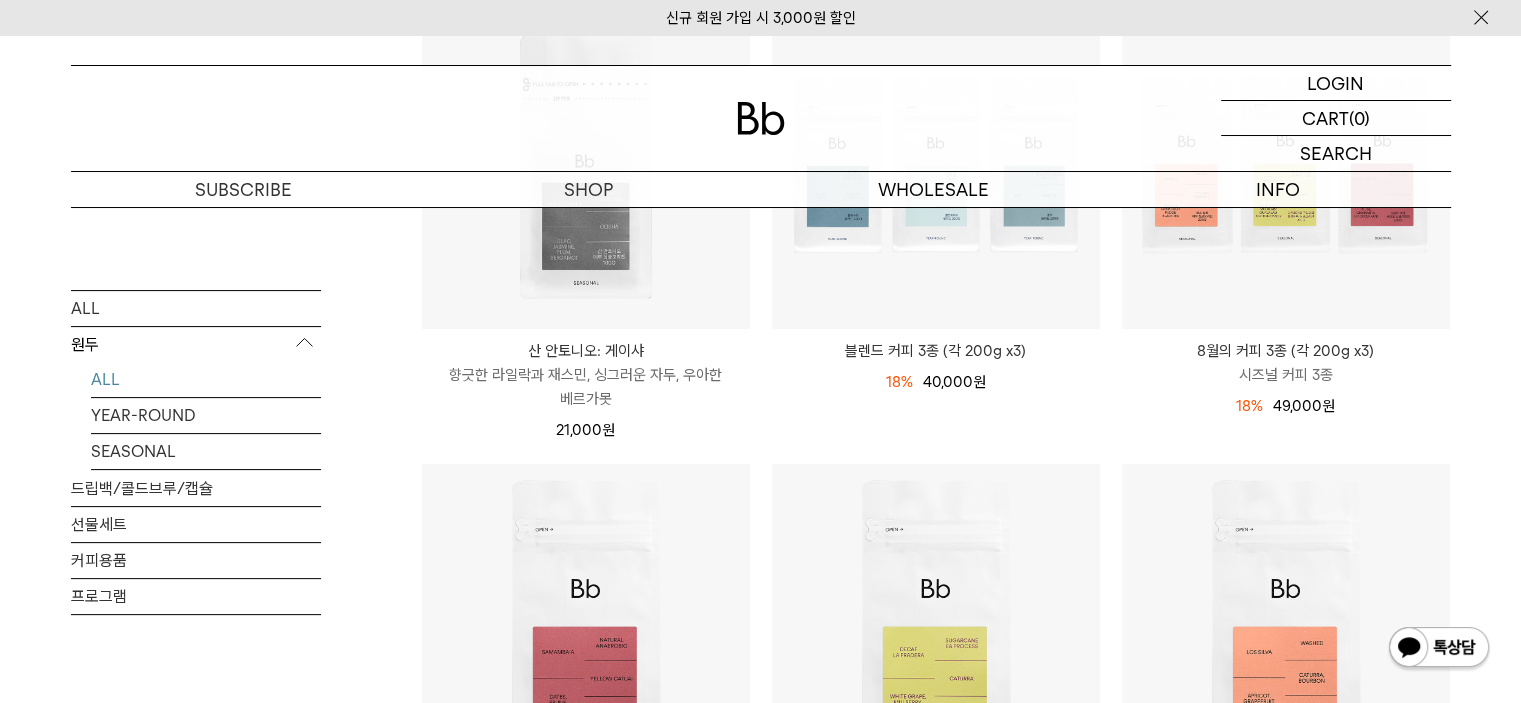click at bounding box center [0, 0] 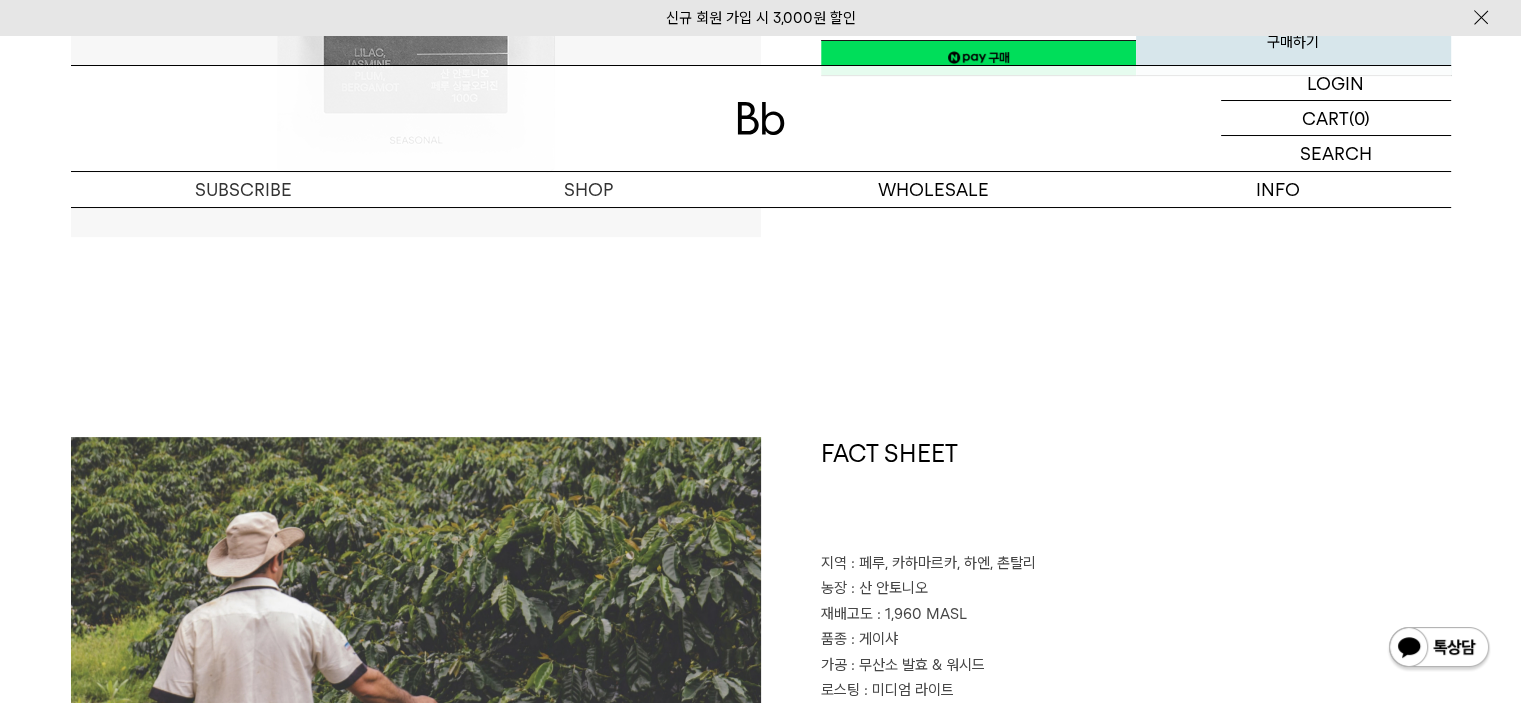 scroll, scrollTop: 700, scrollLeft: 0, axis: vertical 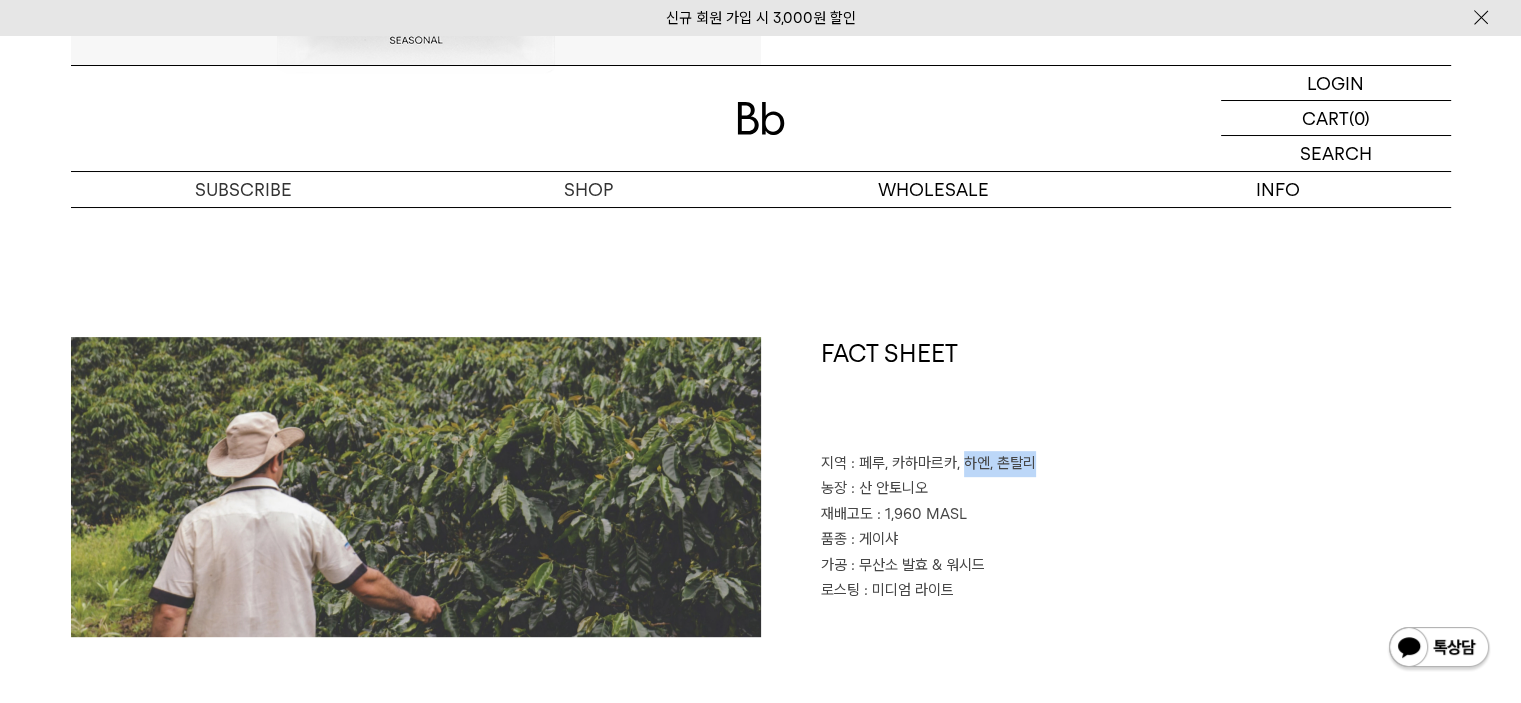 drag, startPoint x: 1076, startPoint y: 459, endPoint x: 1127, endPoint y: 460, distance: 51.009804 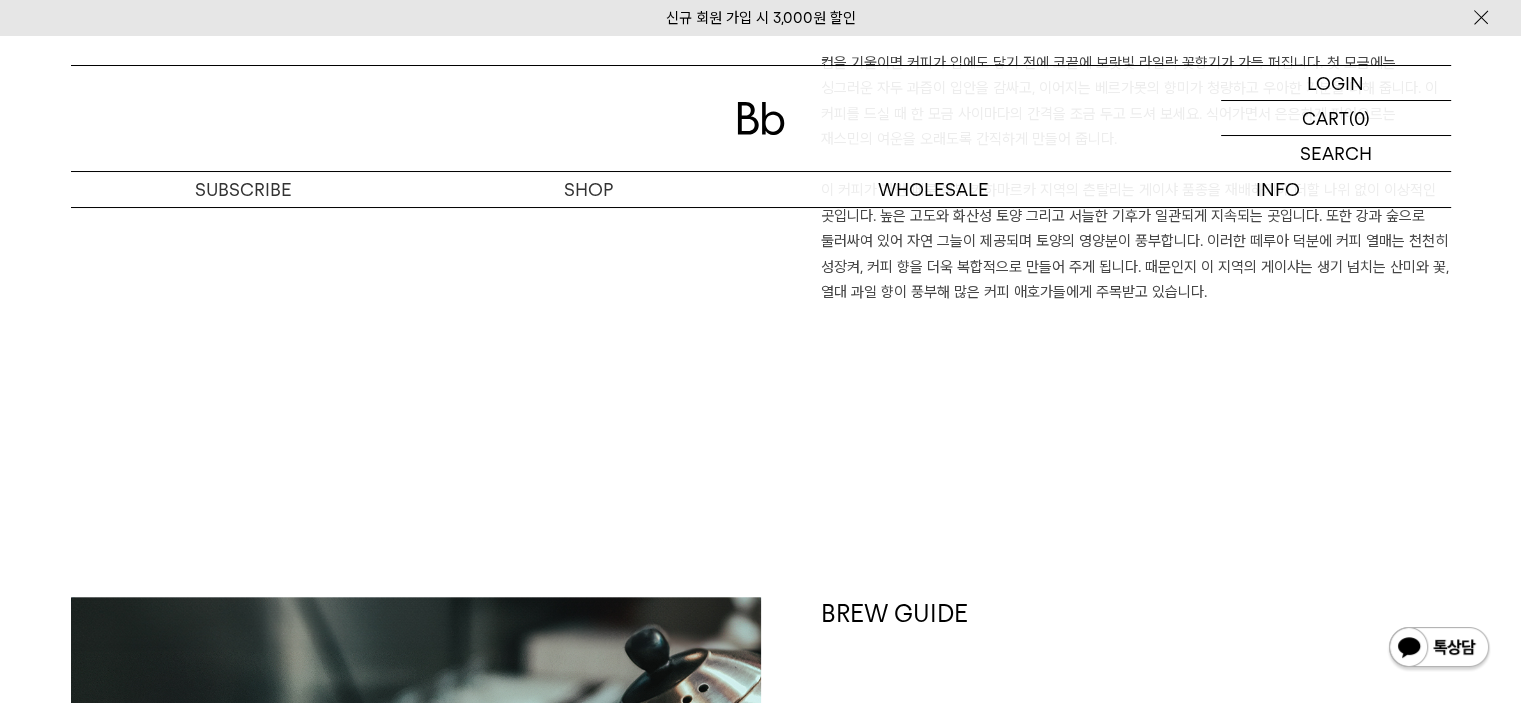scroll, scrollTop: 1500, scrollLeft: 0, axis: vertical 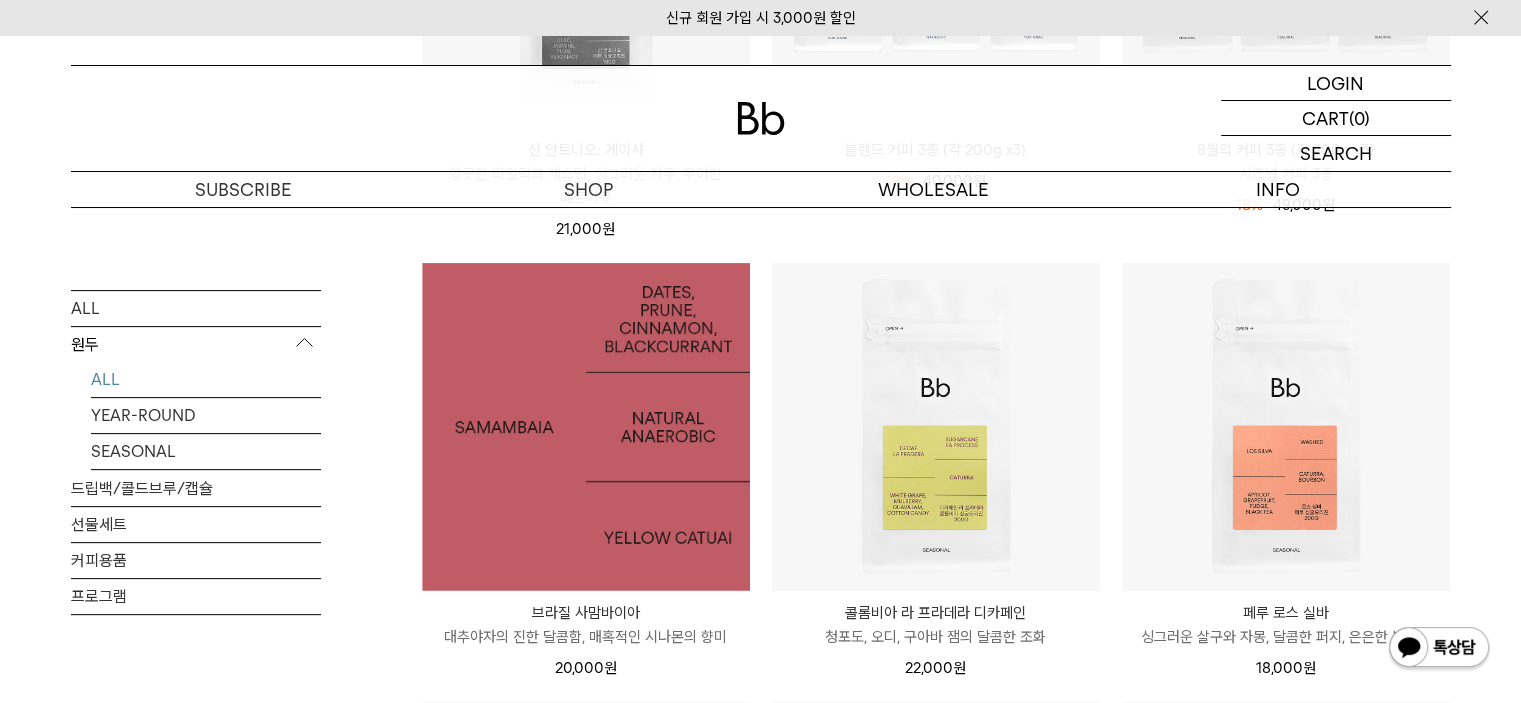 click at bounding box center [586, 427] 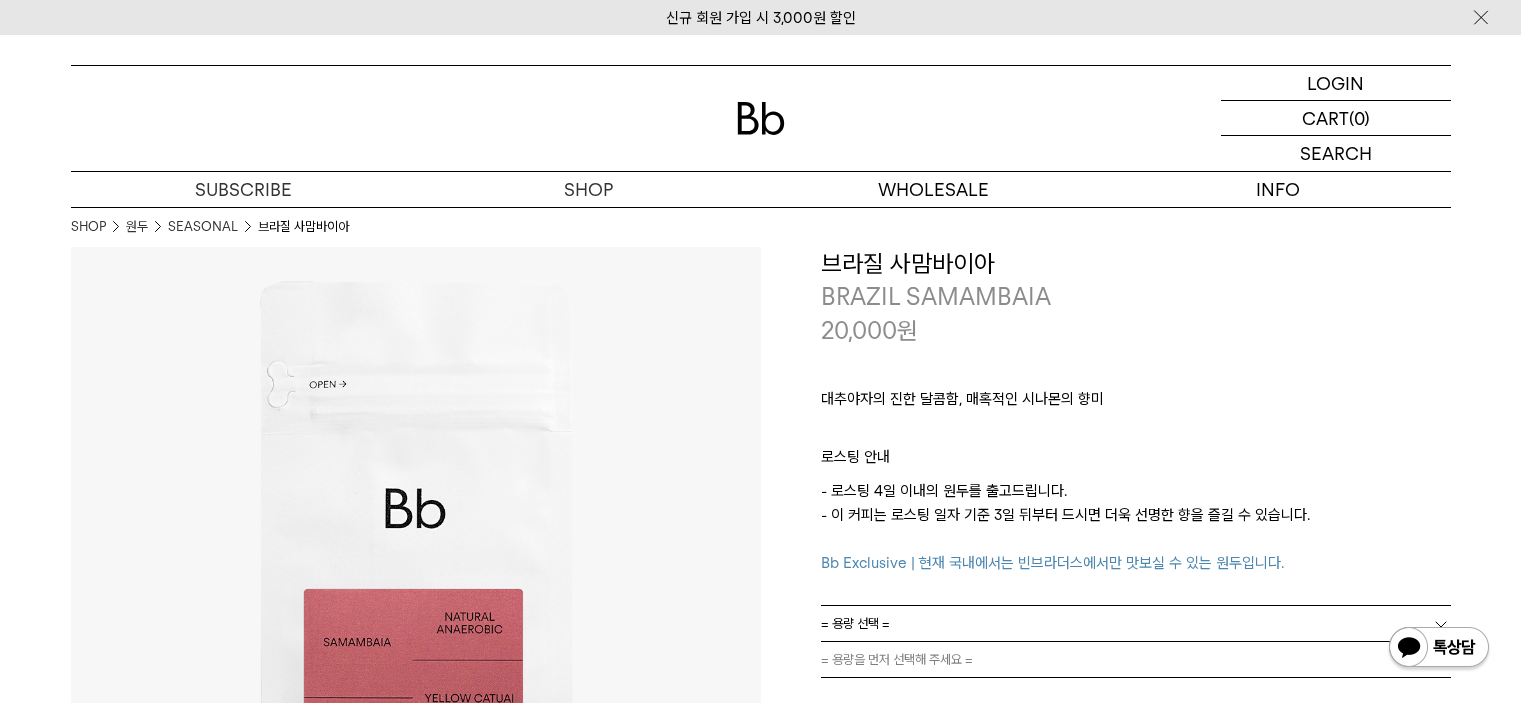 scroll, scrollTop: 0, scrollLeft: 0, axis: both 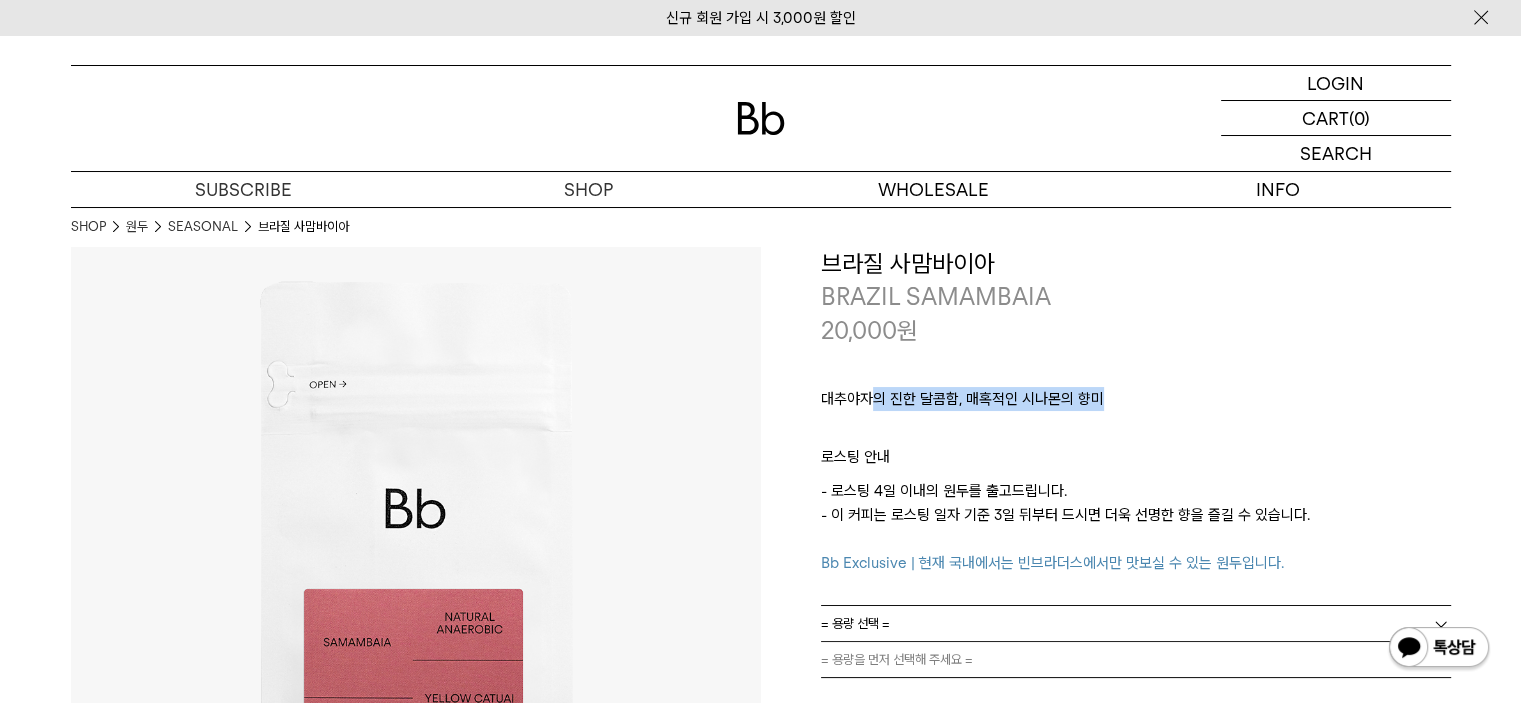 drag, startPoint x: 1116, startPoint y: 390, endPoint x: 864, endPoint y: 366, distance: 253.14027 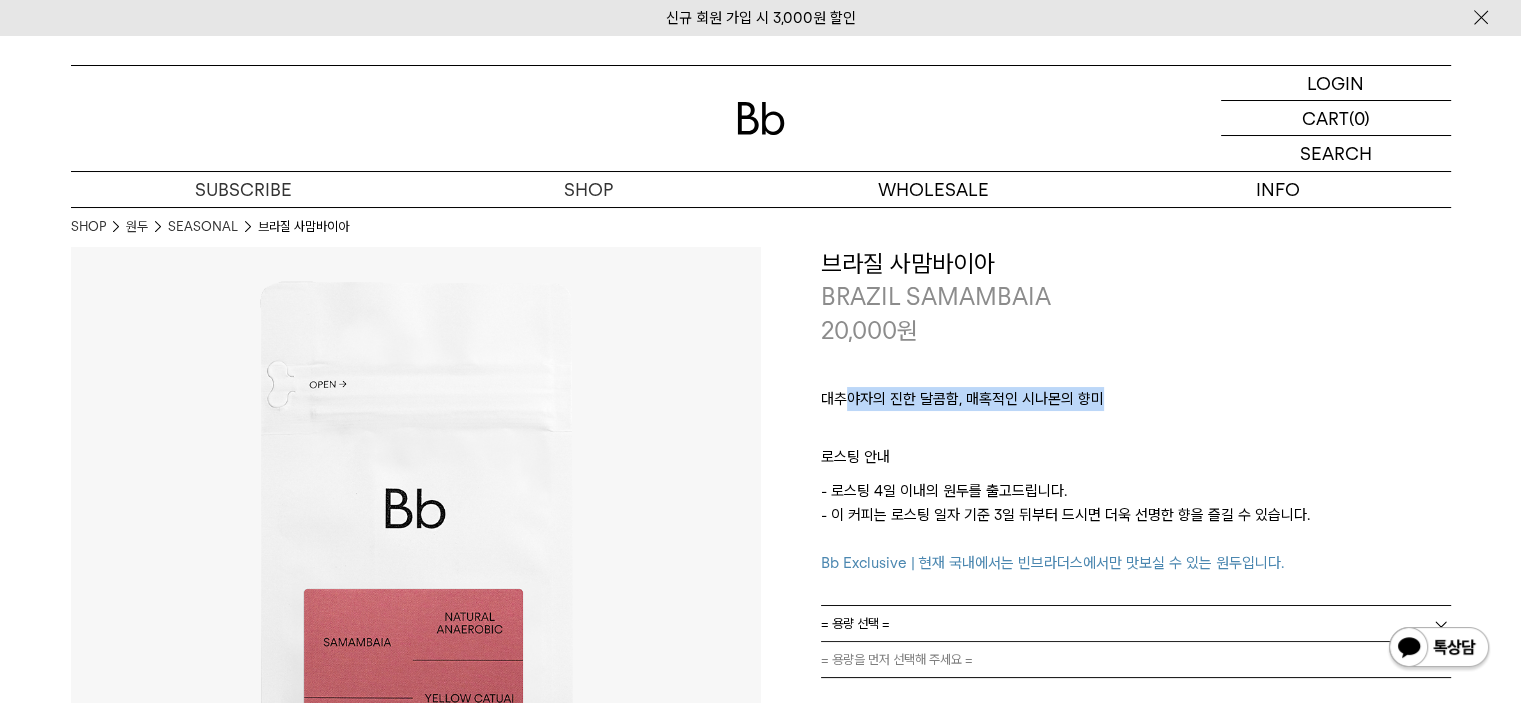 click on "대추야자의 진한 달콤함, 매혹적인 시나몬의 향미" at bounding box center (1136, 404) 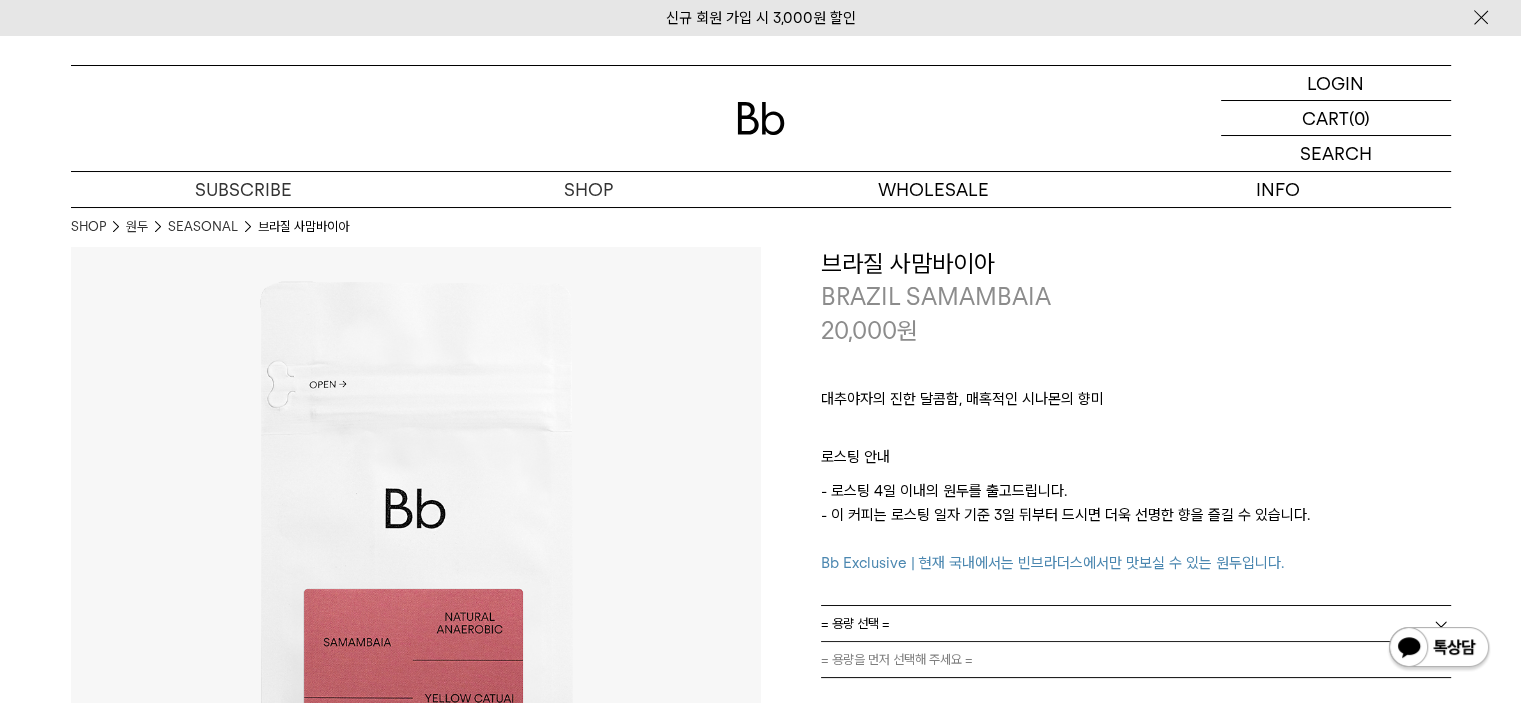 click on "로스팅 안내" at bounding box center [1136, 462] 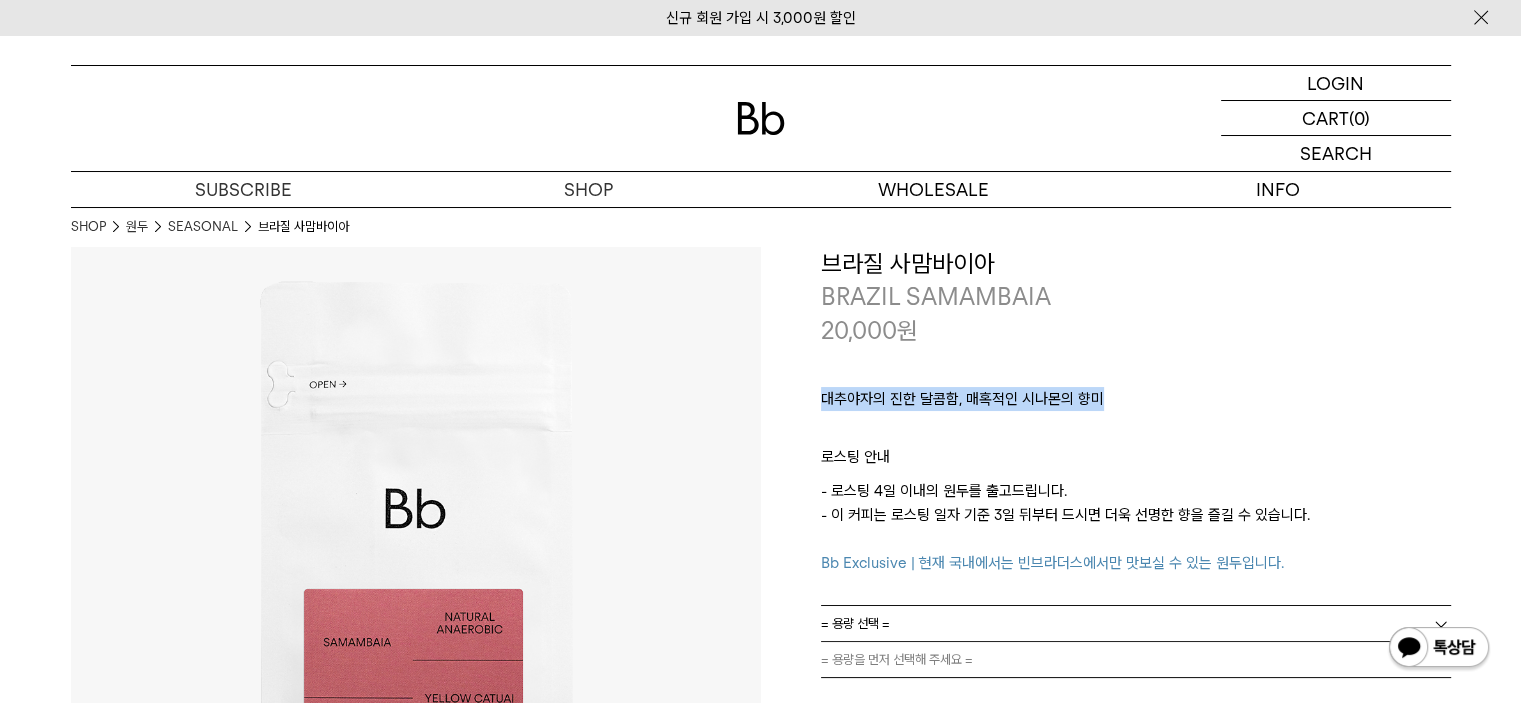 click on "**********" at bounding box center (1106, 513) 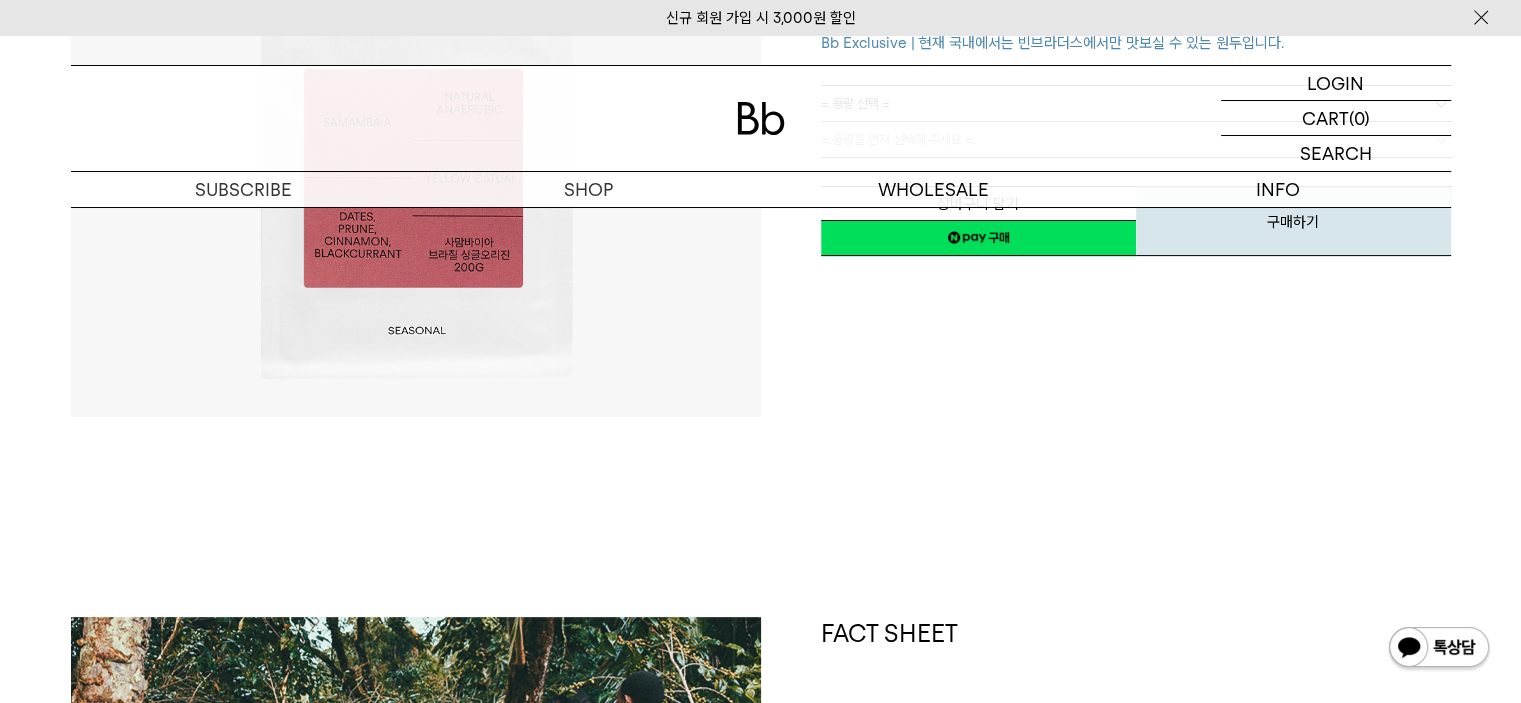 scroll, scrollTop: 800, scrollLeft: 0, axis: vertical 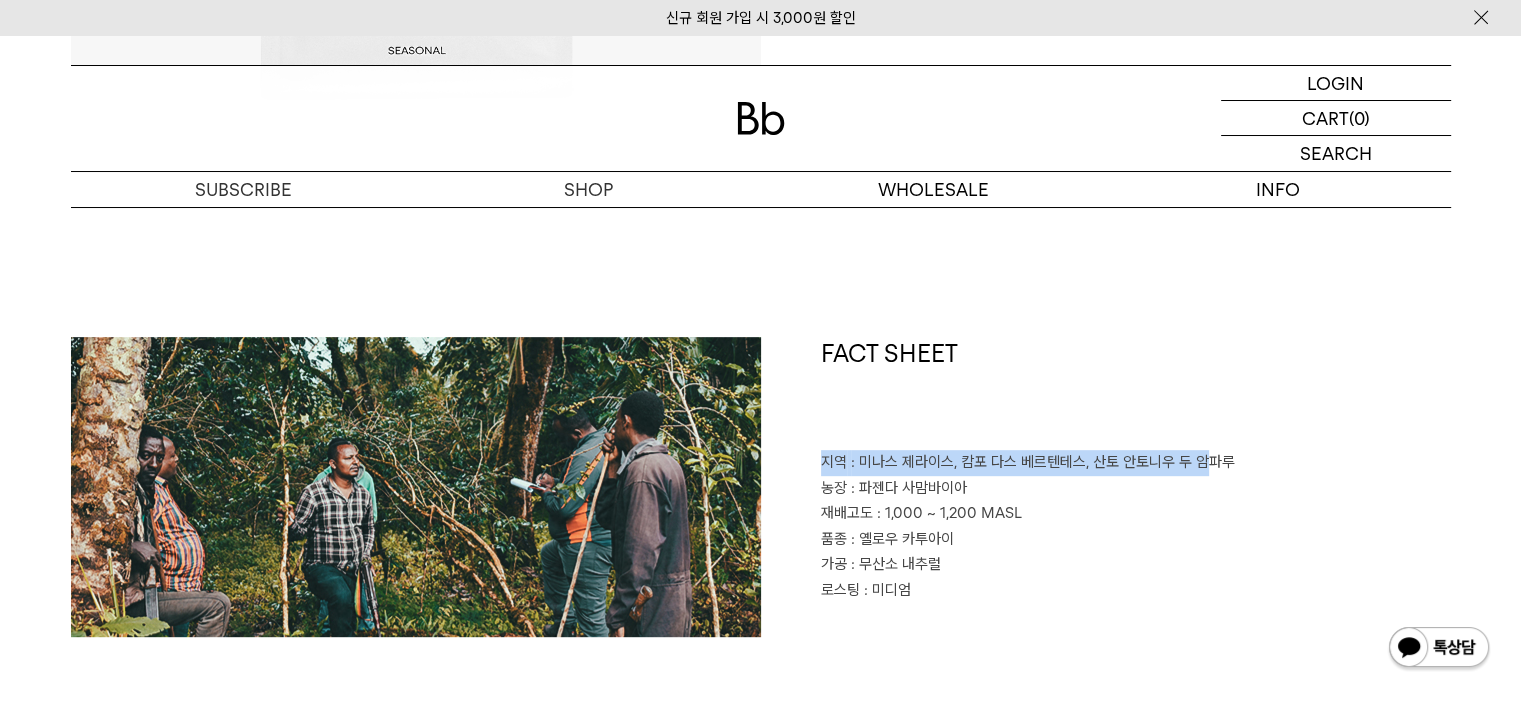 drag, startPoint x: 1200, startPoint y: 452, endPoint x: 1050, endPoint y: 463, distance: 150.40279 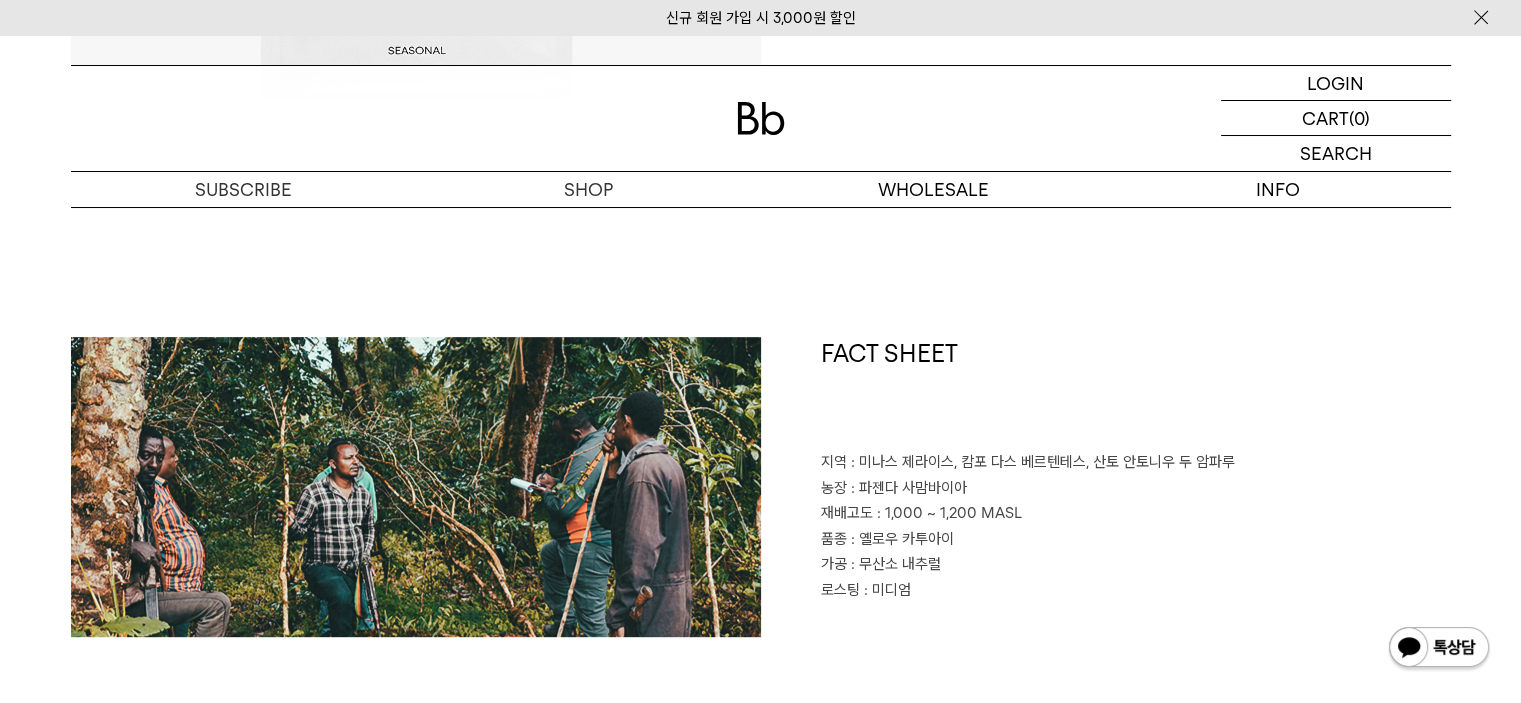 click on "농장
: 파젠다 사맘바이아" at bounding box center [1136, 489] 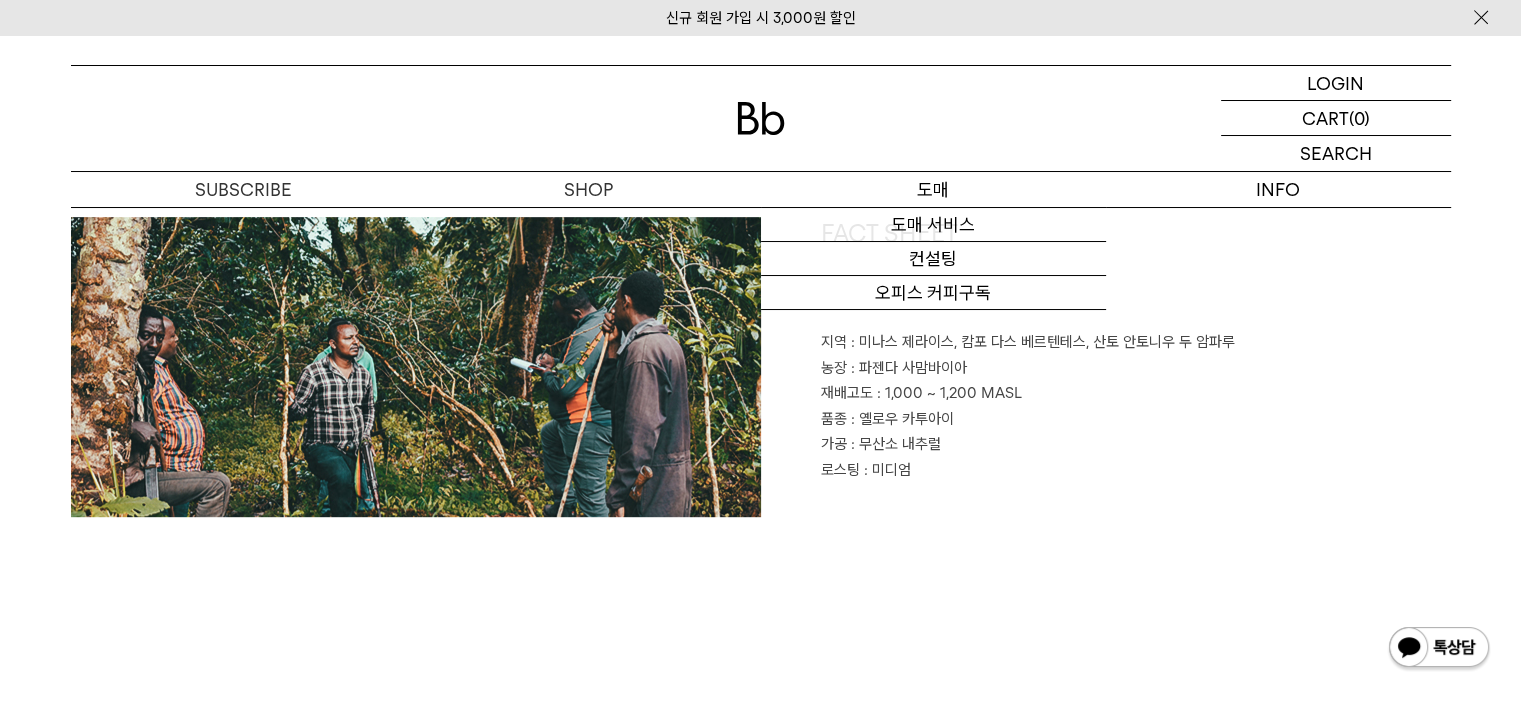 scroll, scrollTop: 0, scrollLeft: 0, axis: both 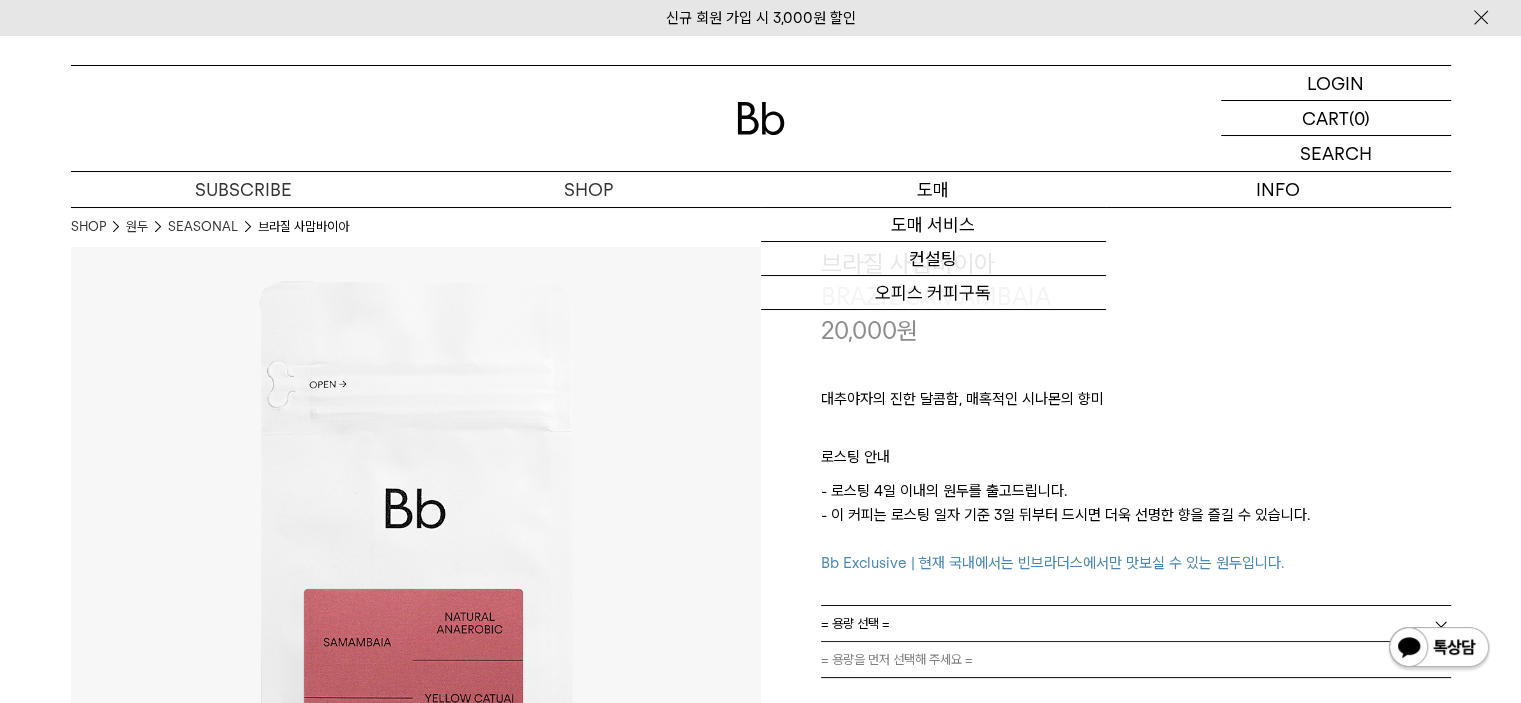 drag, startPoint x: 1096, startPoint y: 511, endPoint x: 995, endPoint y: 179, distance: 347.02304 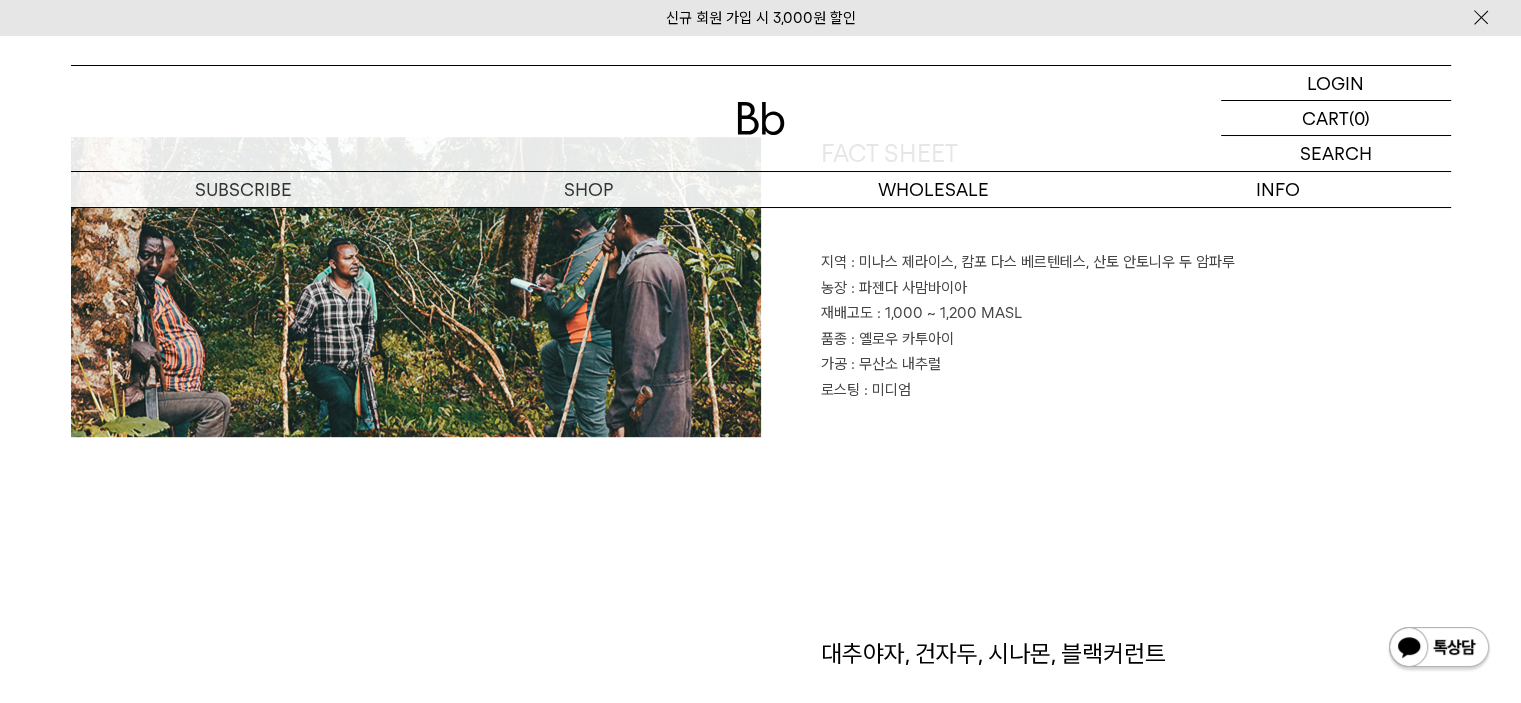 scroll, scrollTop: 800, scrollLeft: 0, axis: vertical 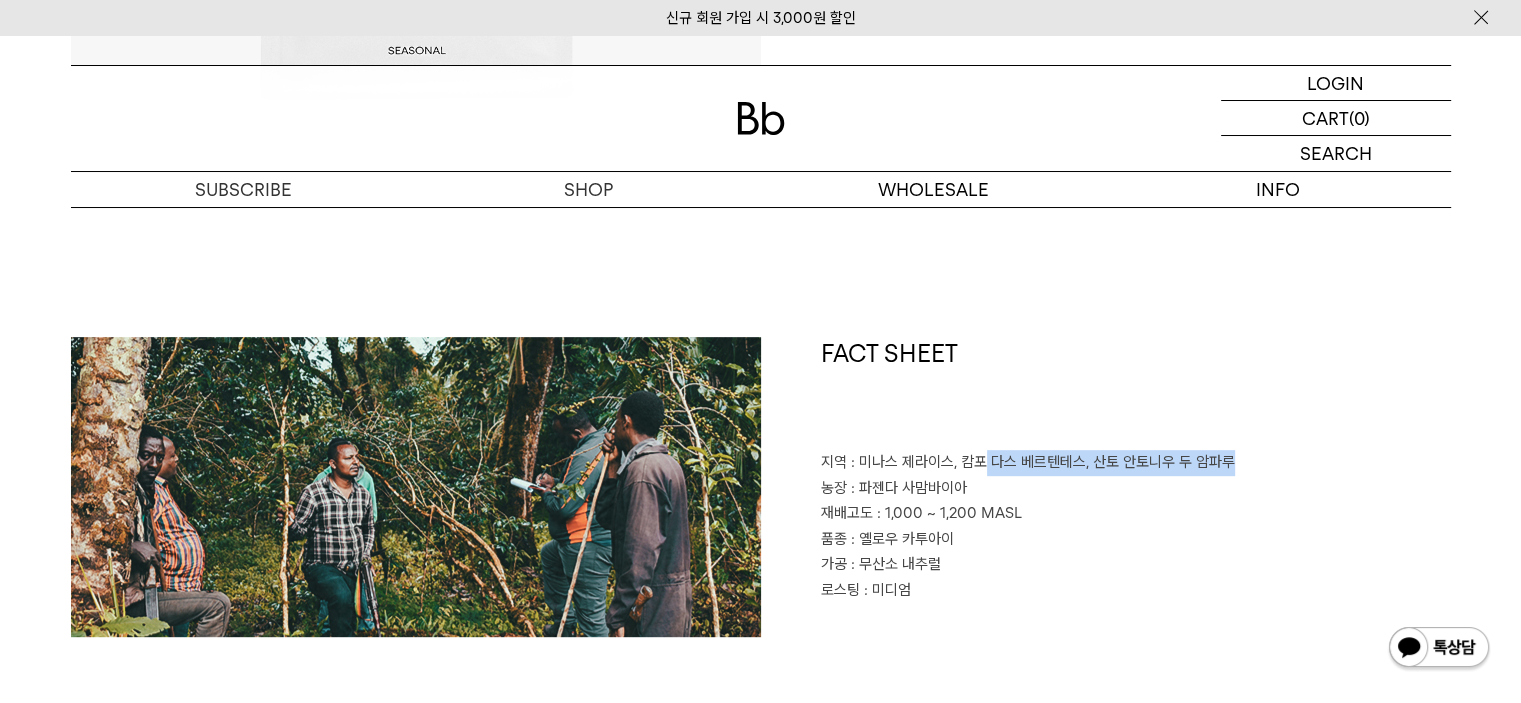 drag, startPoint x: 1162, startPoint y: 468, endPoint x: 1053, endPoint y: 481, distance: 109.77249 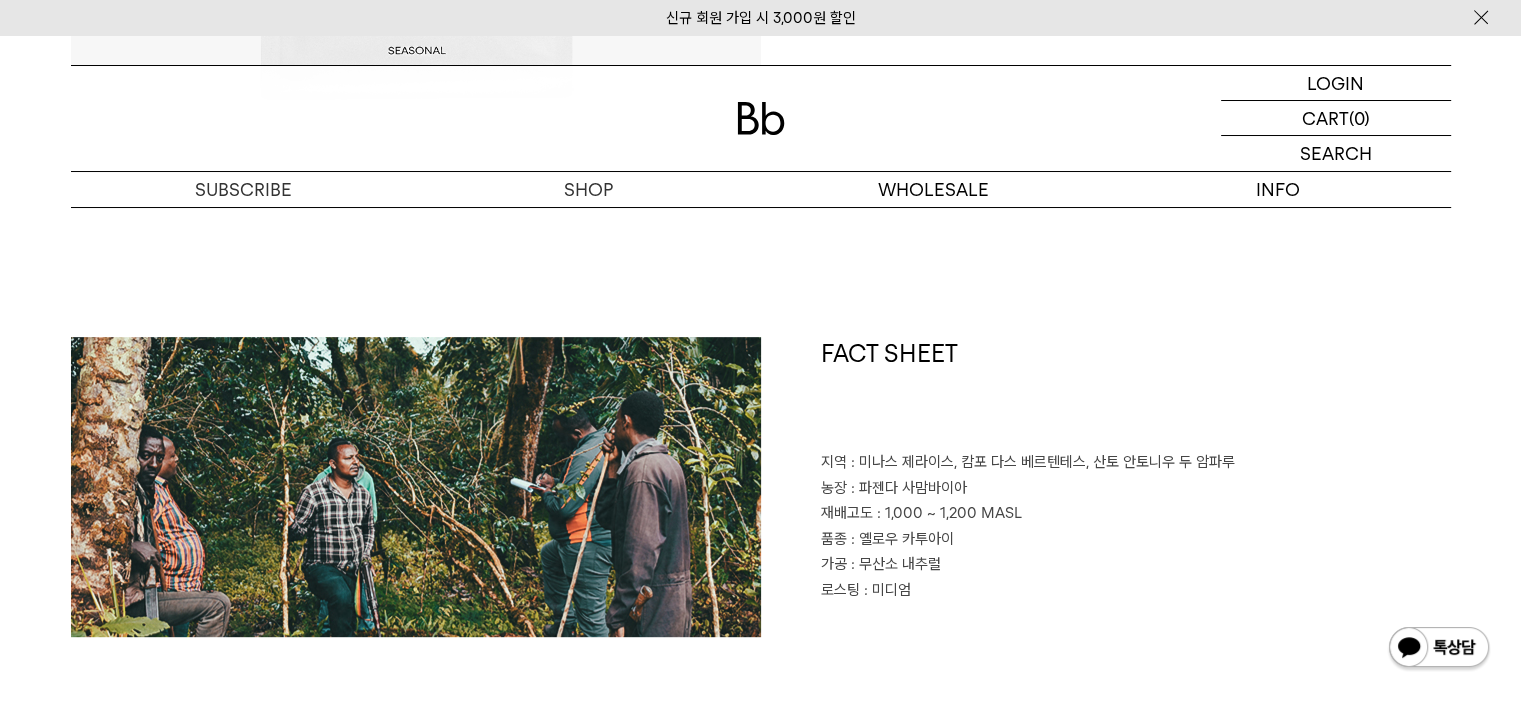 click on "농장
: 파젠다 사맘바이아" at bounding box center [1136, 489] 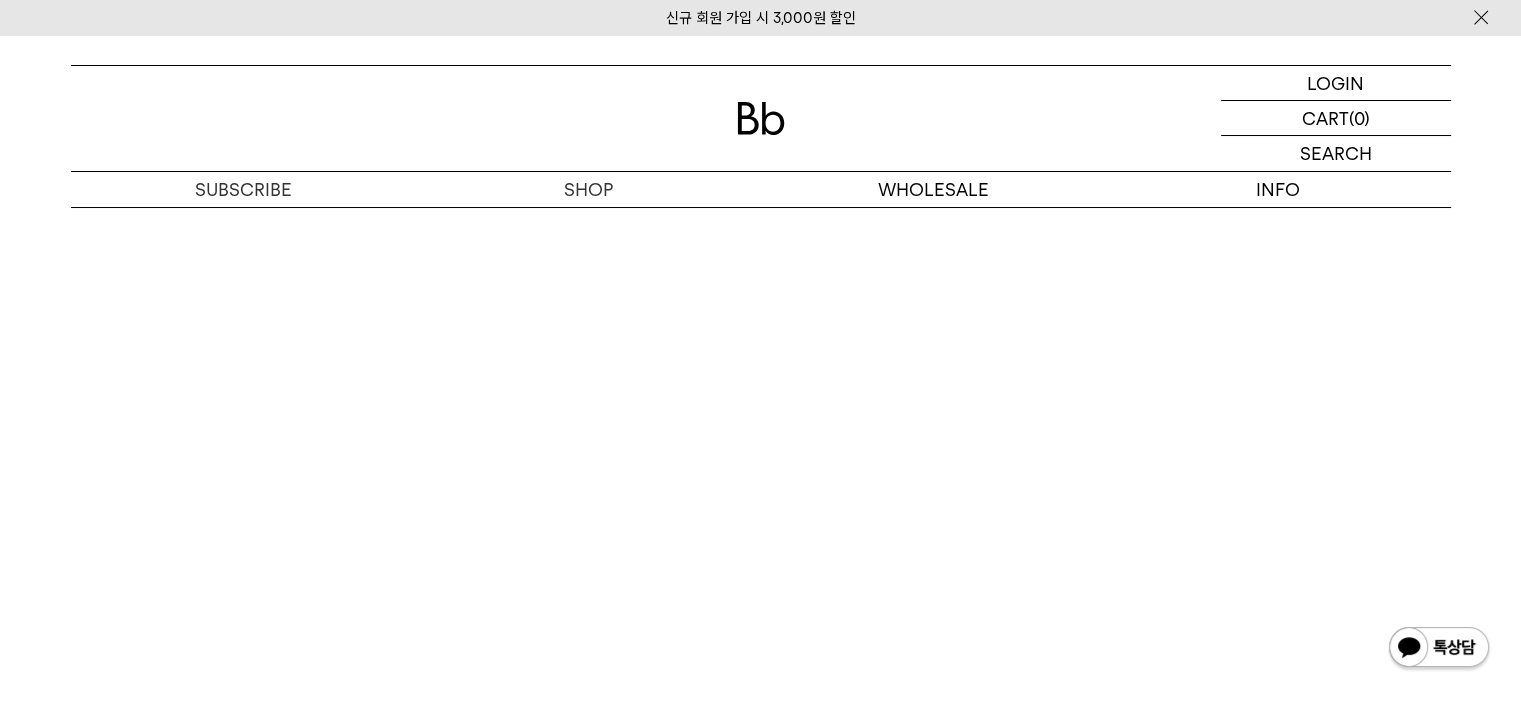 scroll, scrollTop: 5200, scrollLeft: 0, axis: vertical 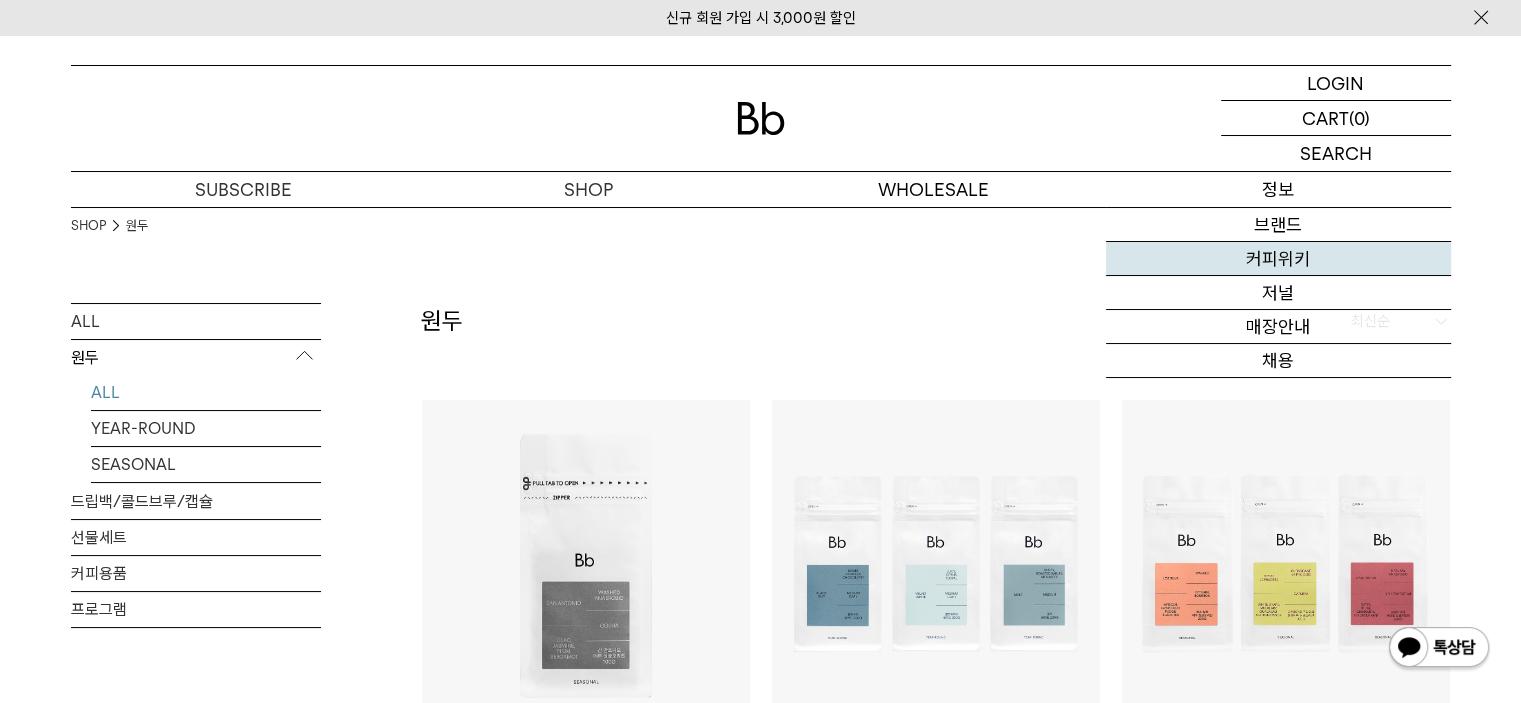 click on "커피위키" at bounding box center [1278, 259] 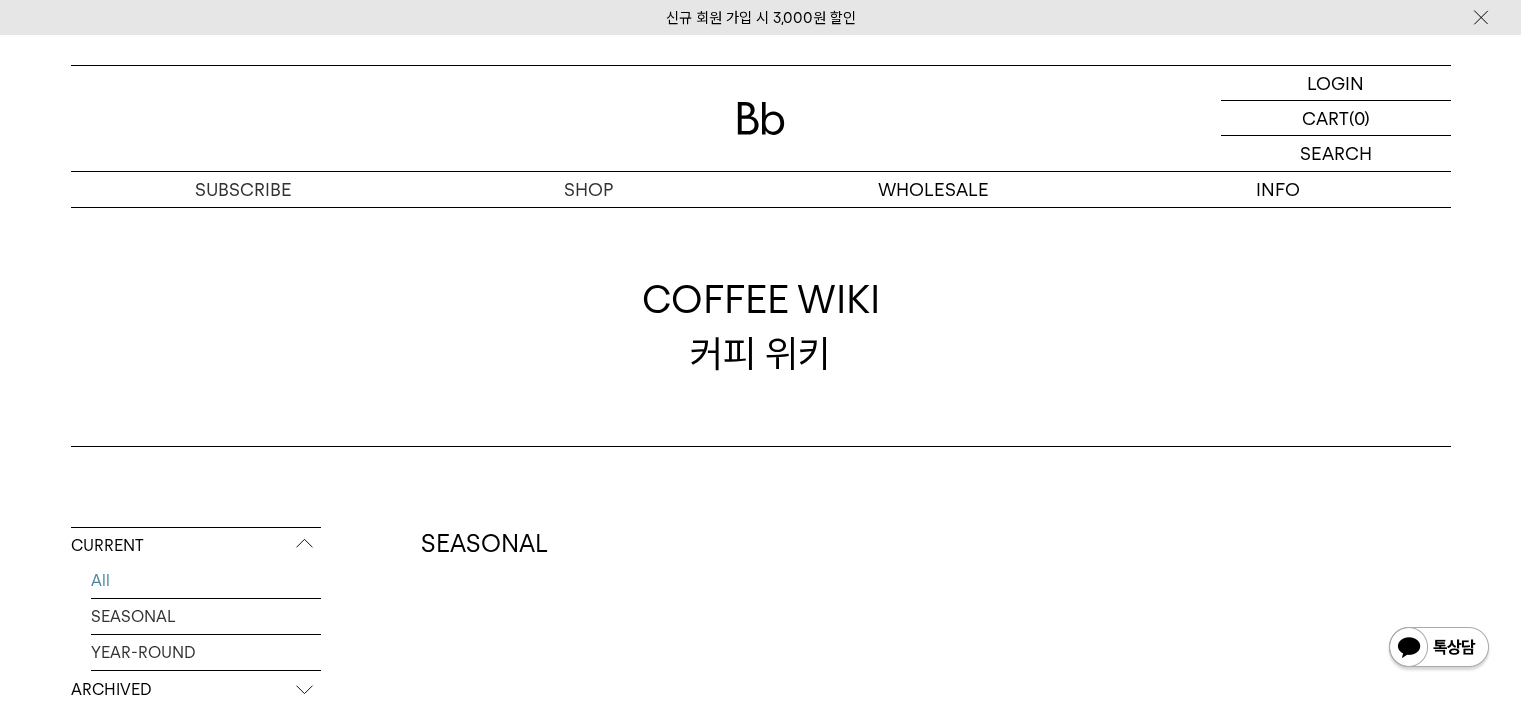 scroll, scrollTop: 0, scrollLeft: 0, axis: both 